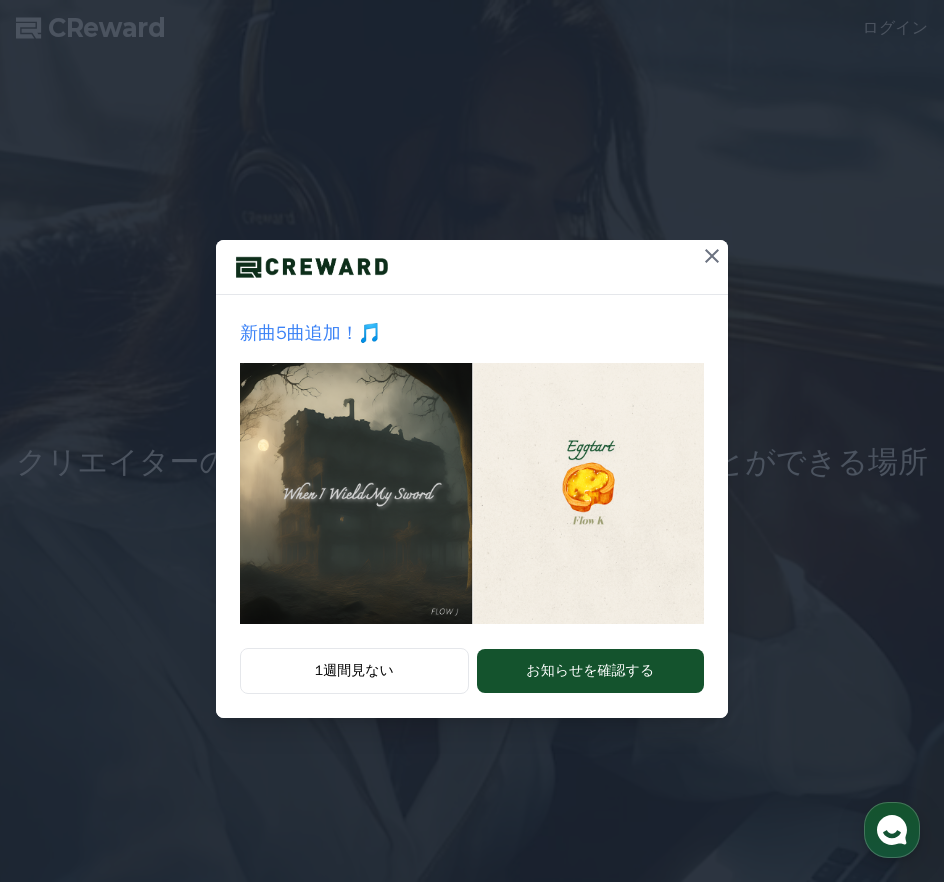 scroll, scrollTop: 0, scrollLeft: 0, axis: both 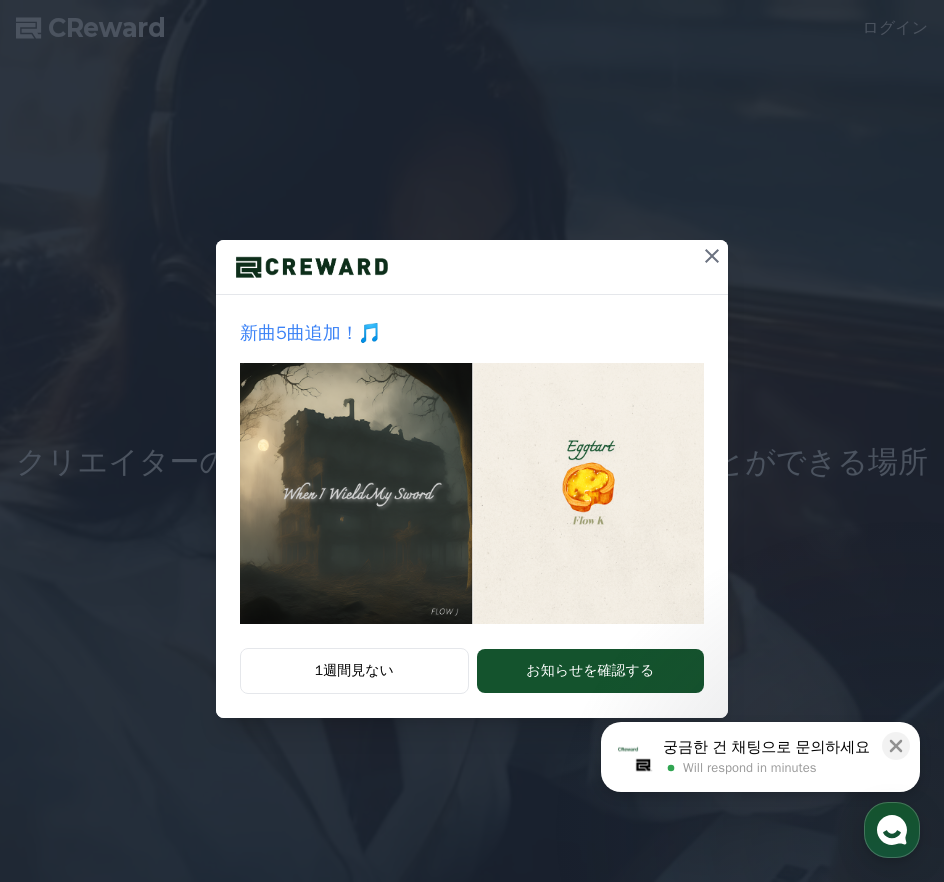 click 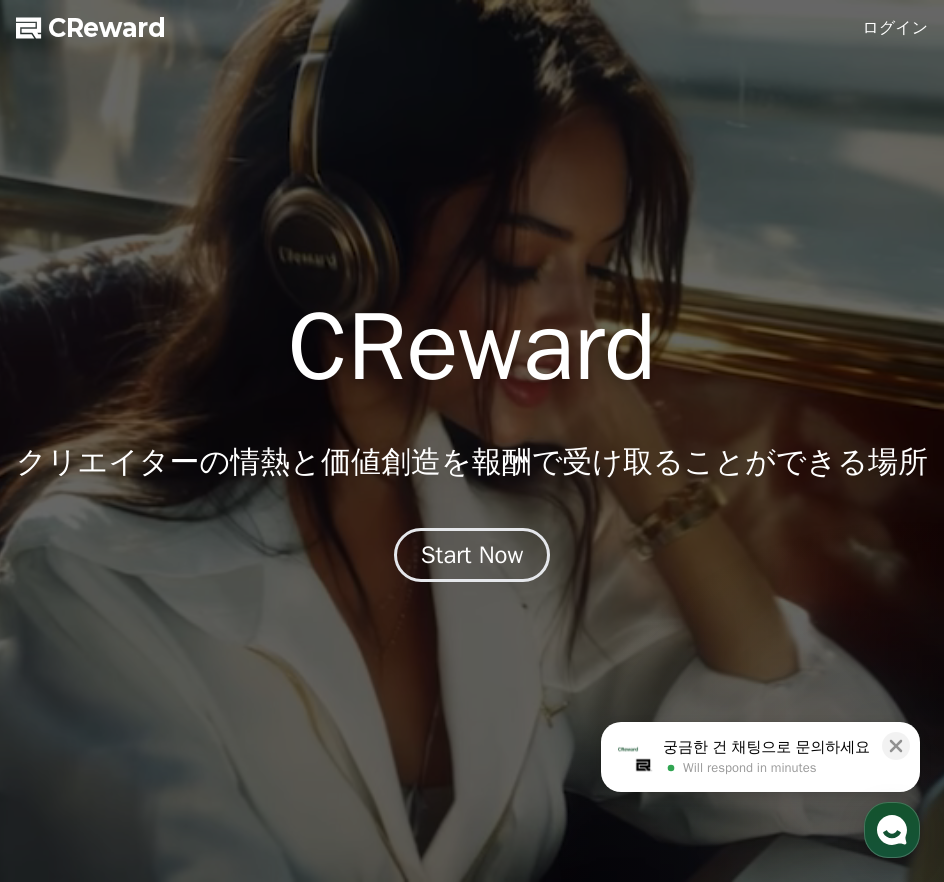click on "ログイン" at bounding box center [896, 28] 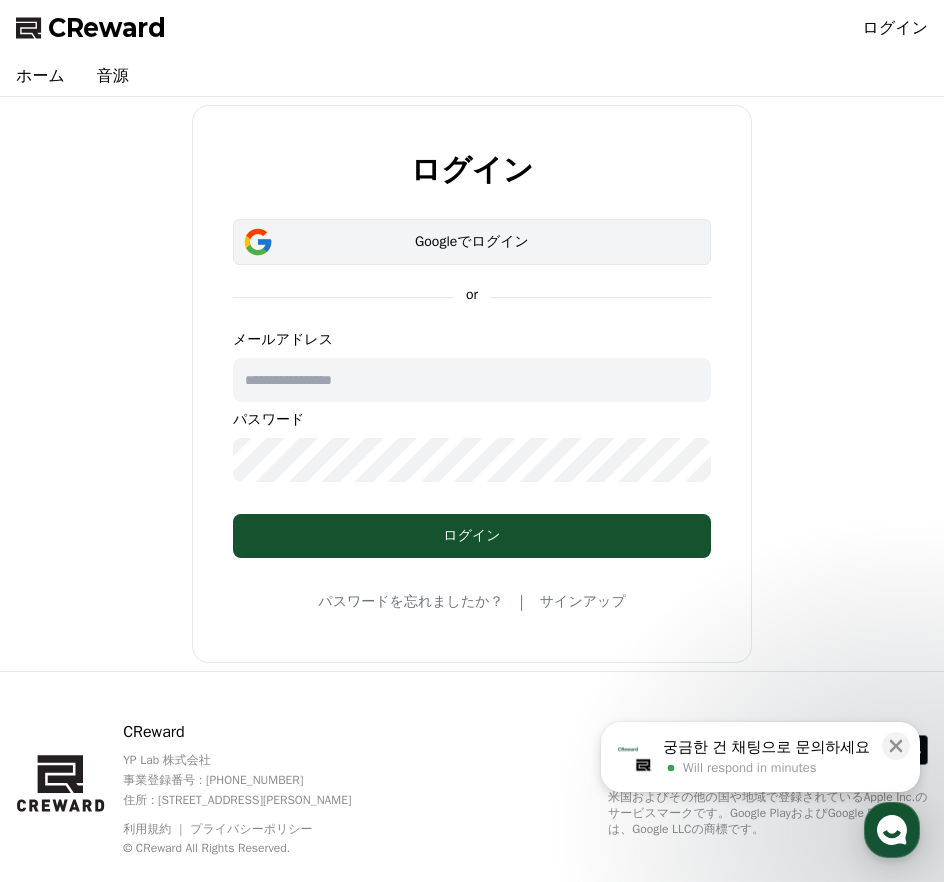click on "Googleでログイン" at bounding box center [472, 242] 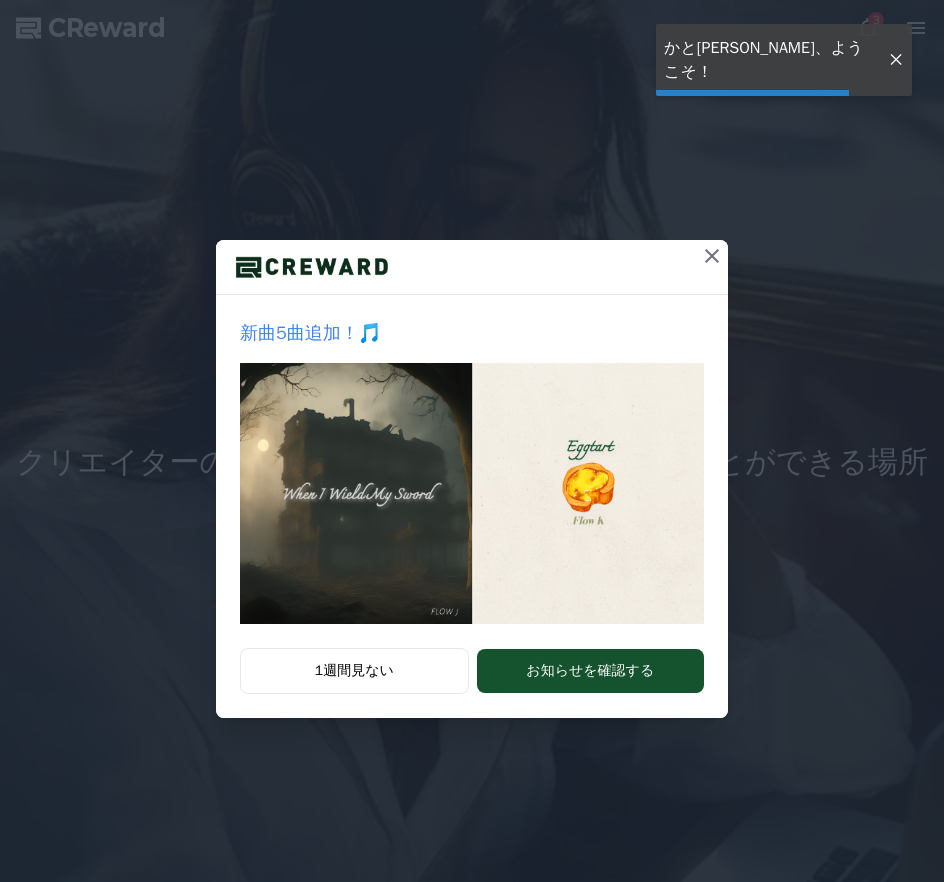 scroll, scrollTop: 0, scrollLeft: 0, axis: both 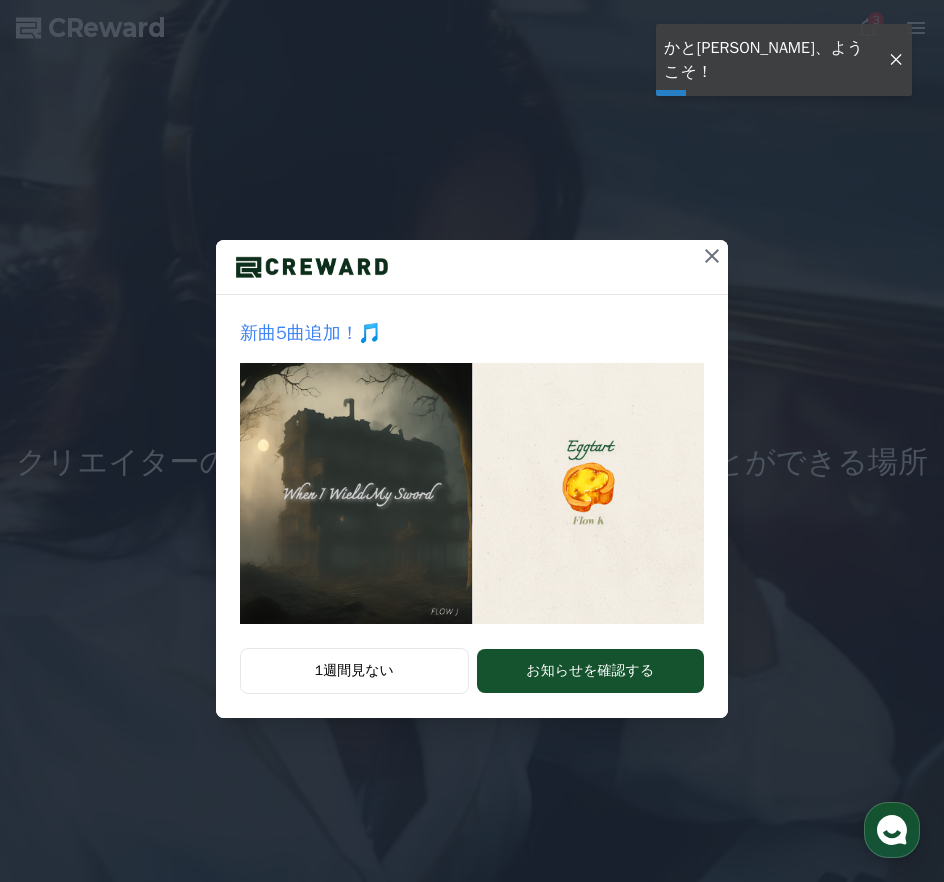 click 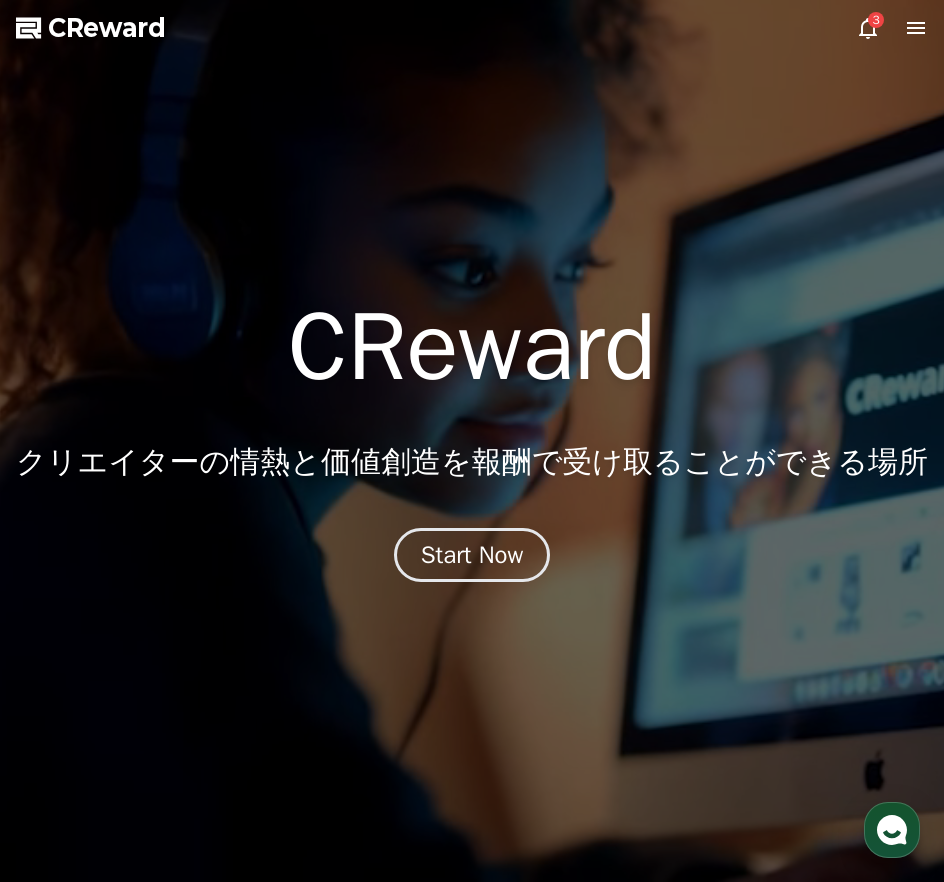 click 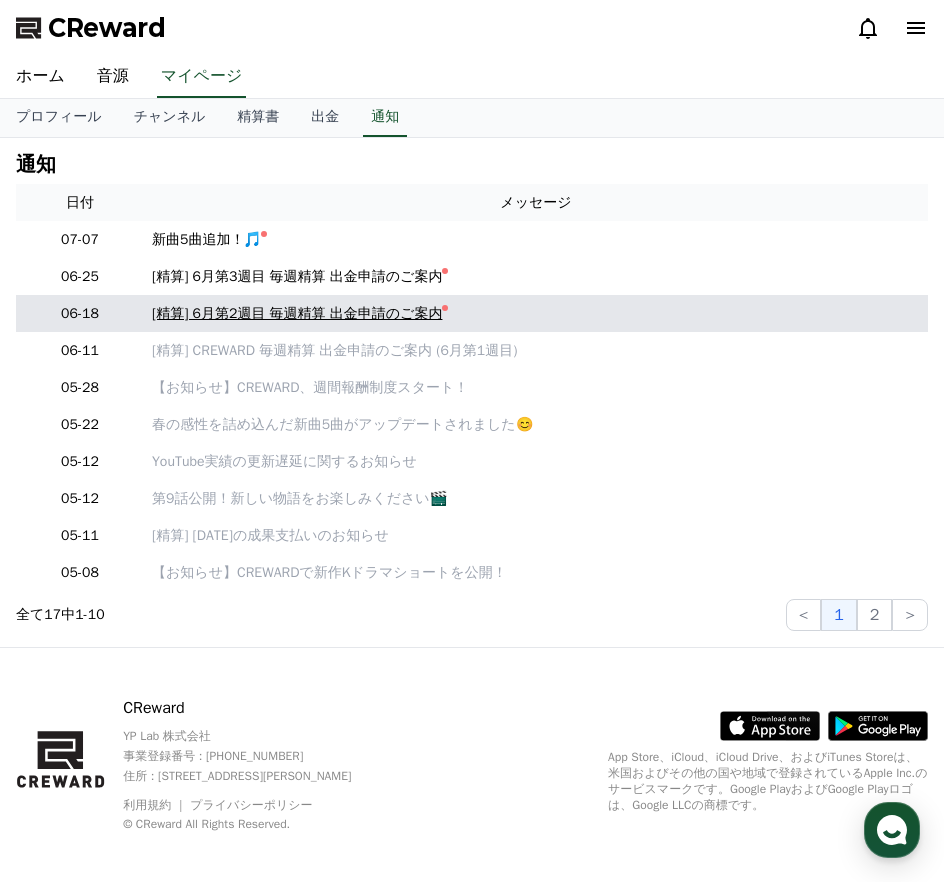 click on "[精算] 6月第2週目 毎週精算 出金申請のご案内" at bounding box center [297, 313] 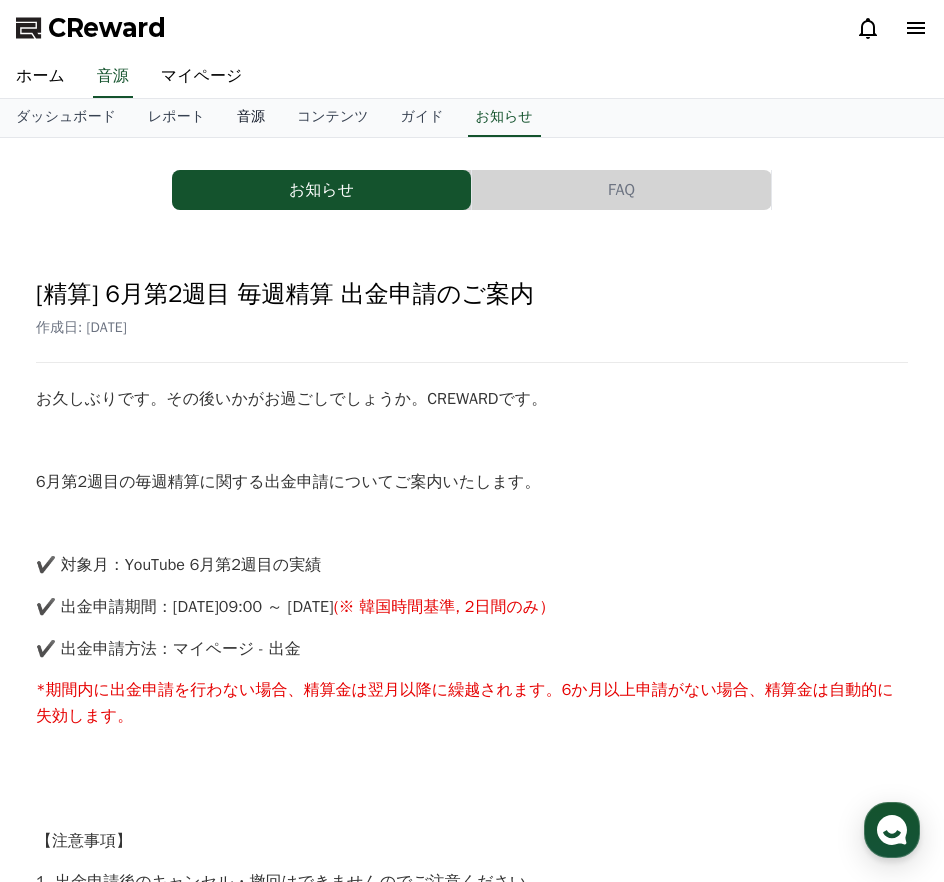 click on "音源" at bounding box center (251, 118) 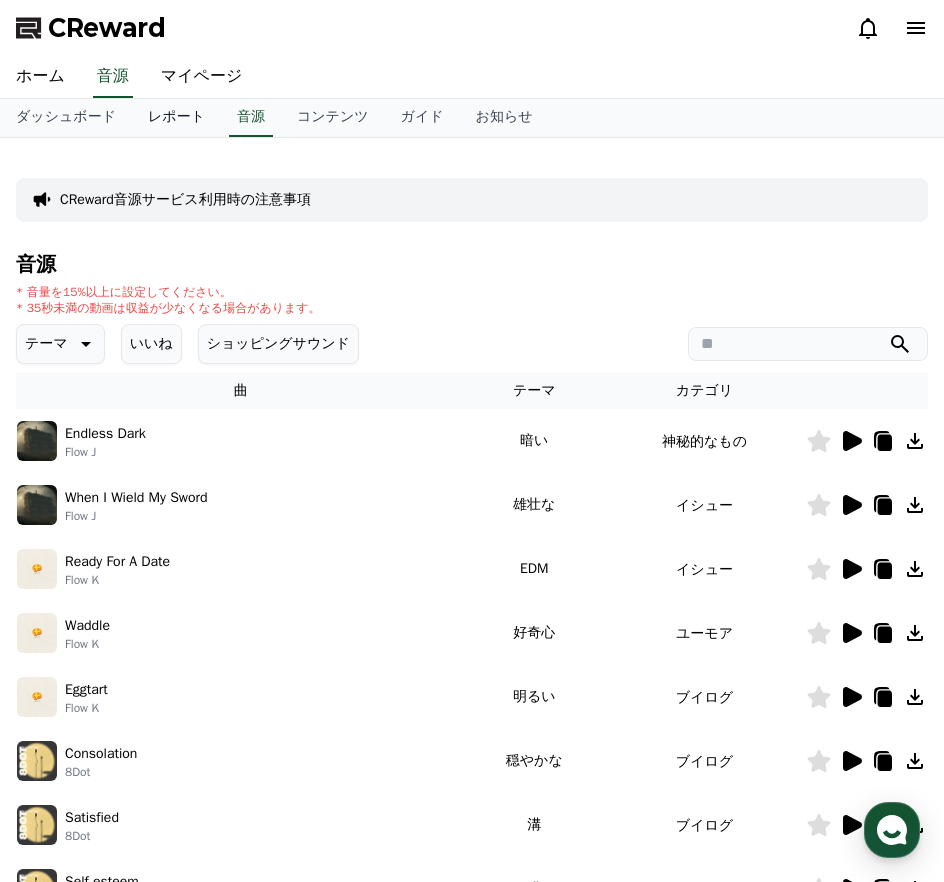click on "レポート" at bounding box center [176, 118] 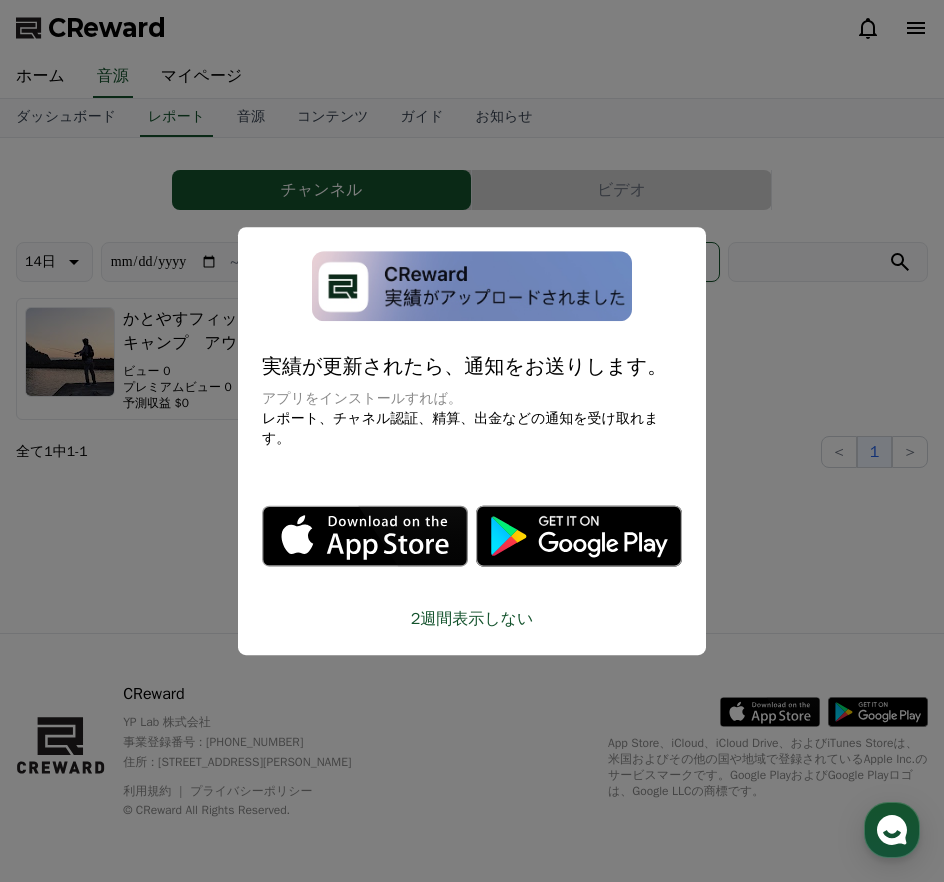 click at bounding box center [472, 441] 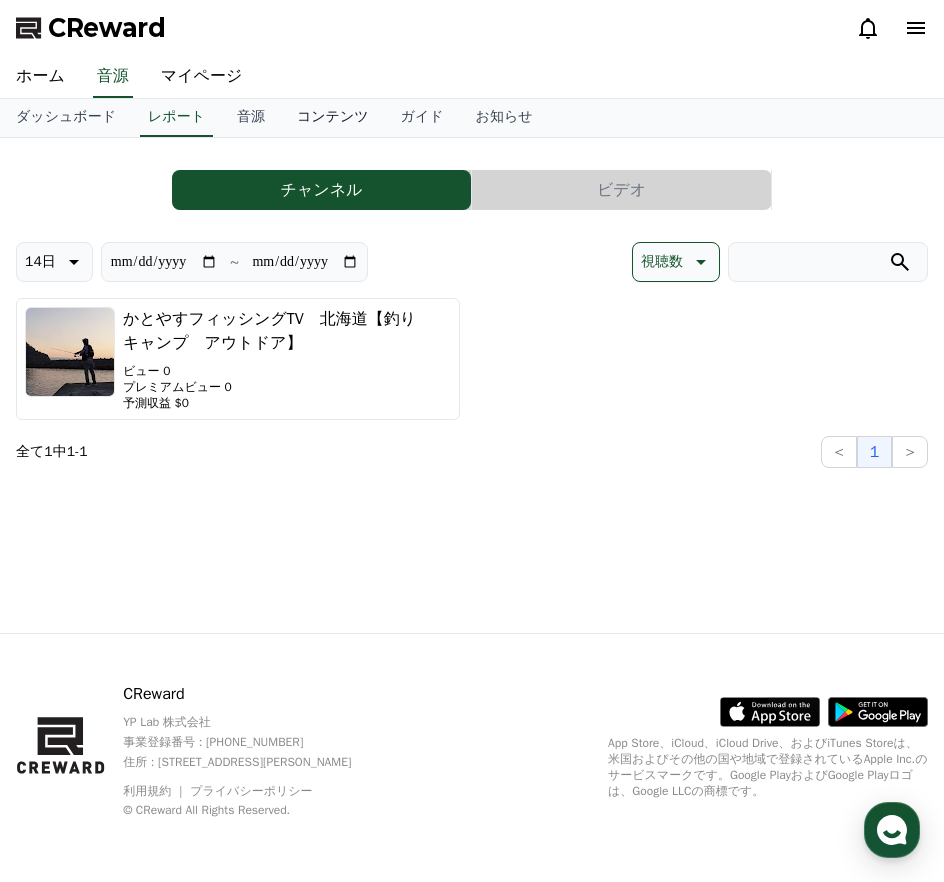 click on "コンテンツ" at bounding box center [333, 118] 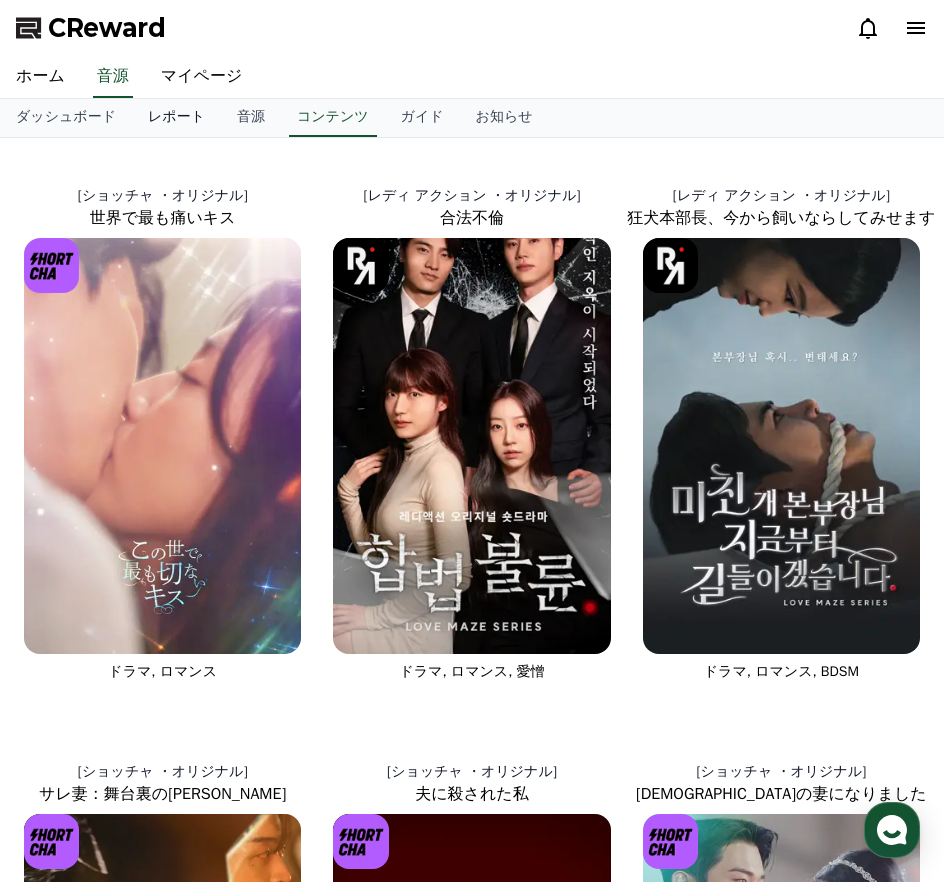 click on "レポート" at bounding box center (176, 118) 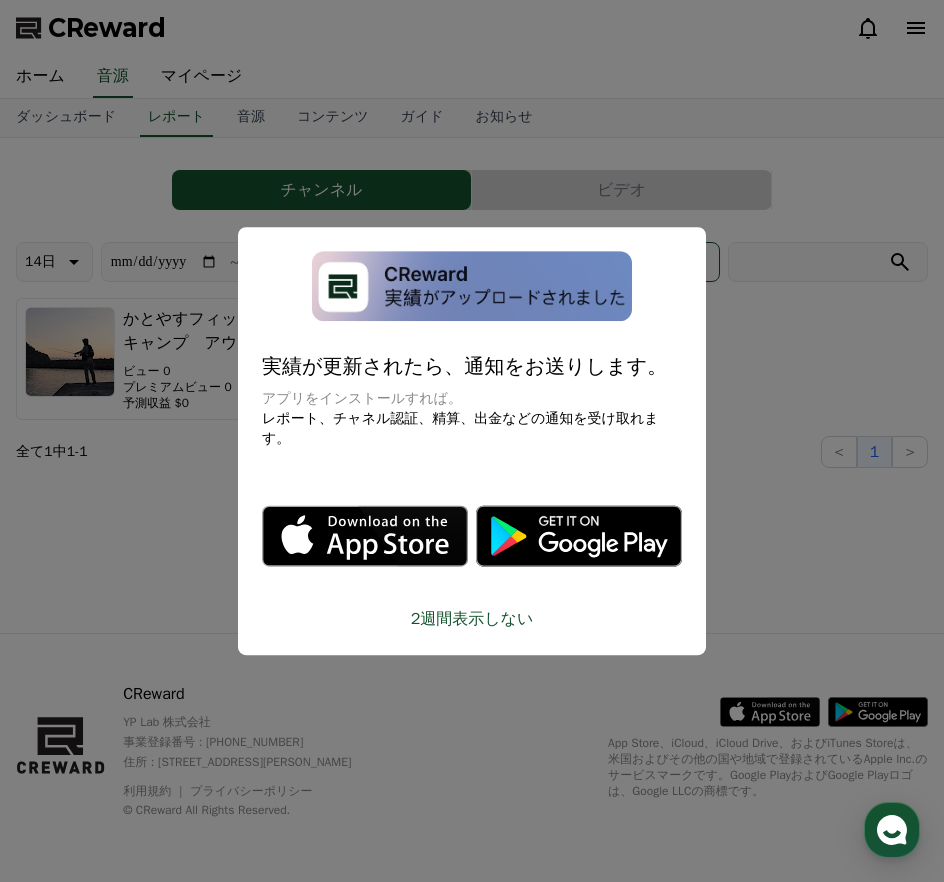 click at bounding box center (472, 441) 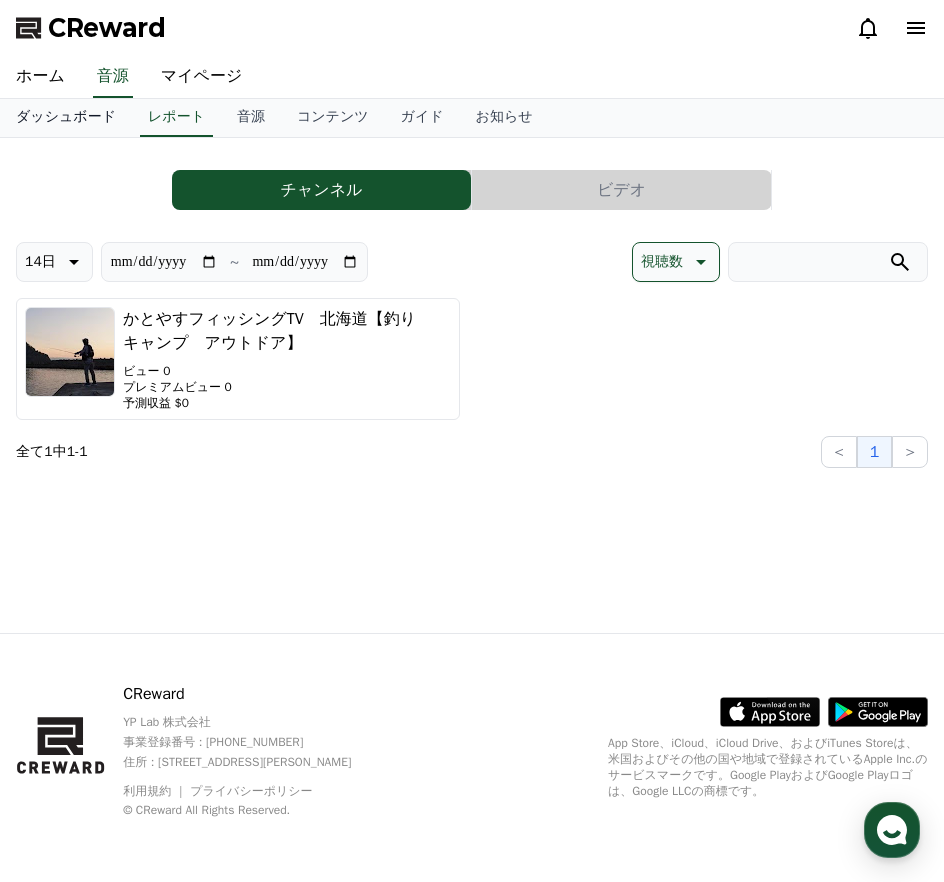 click on "ダッシュボード" at bounding box center [66, 118] 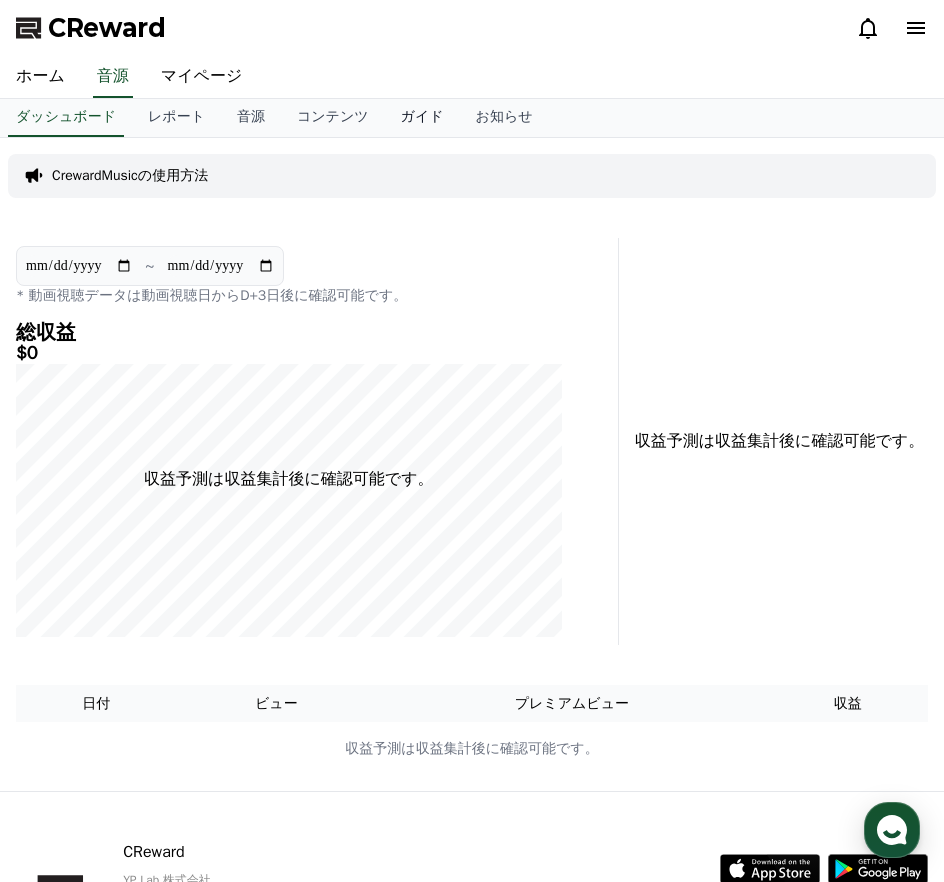 click on "ガイド" at bounding box center [422, 118] 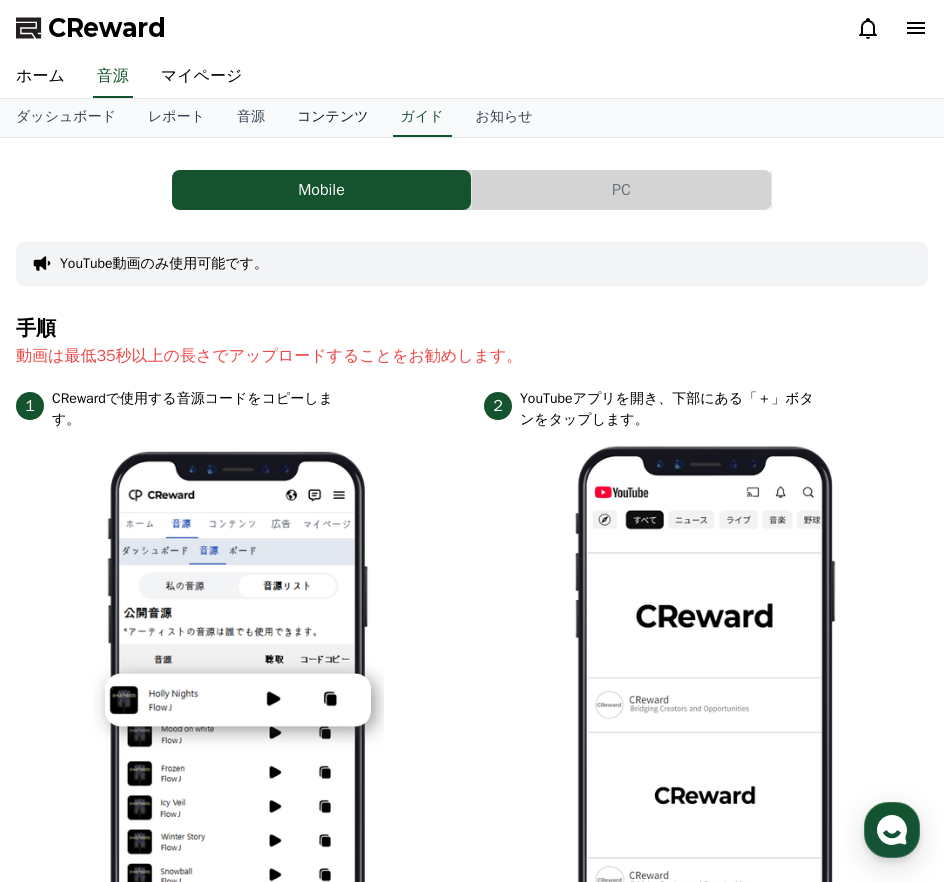 click on "コンテンツ" at bounding box center [333, 118] 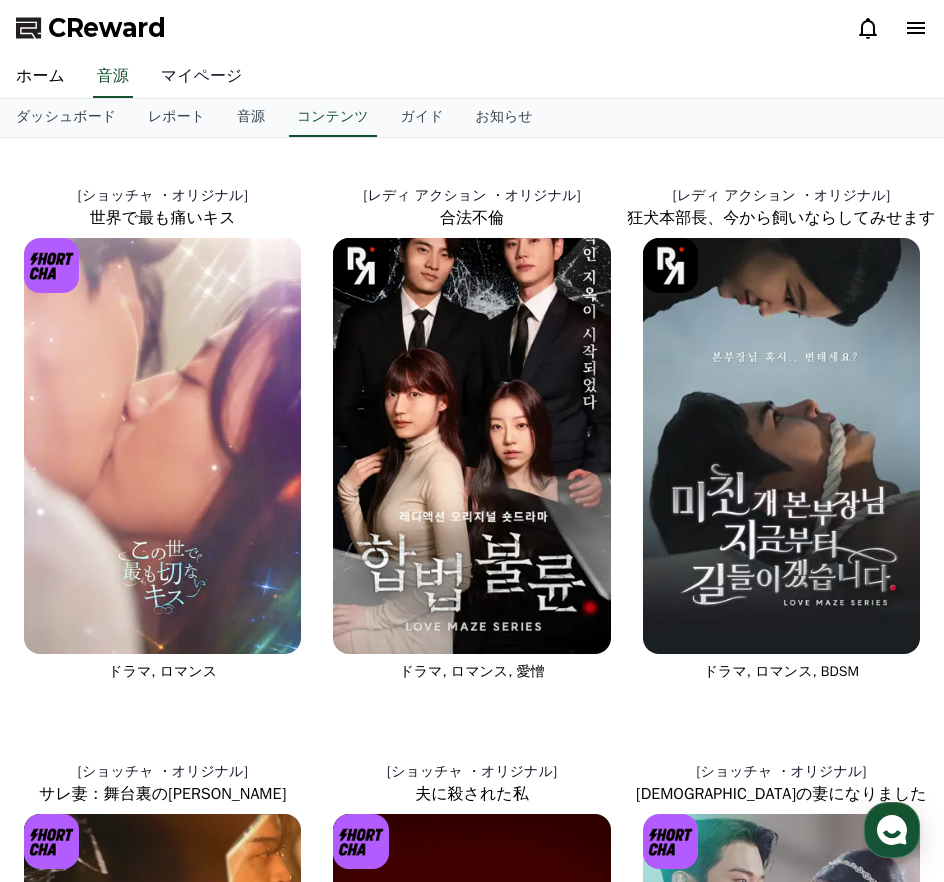click on "マイページ" at bounding box center (202, 77) 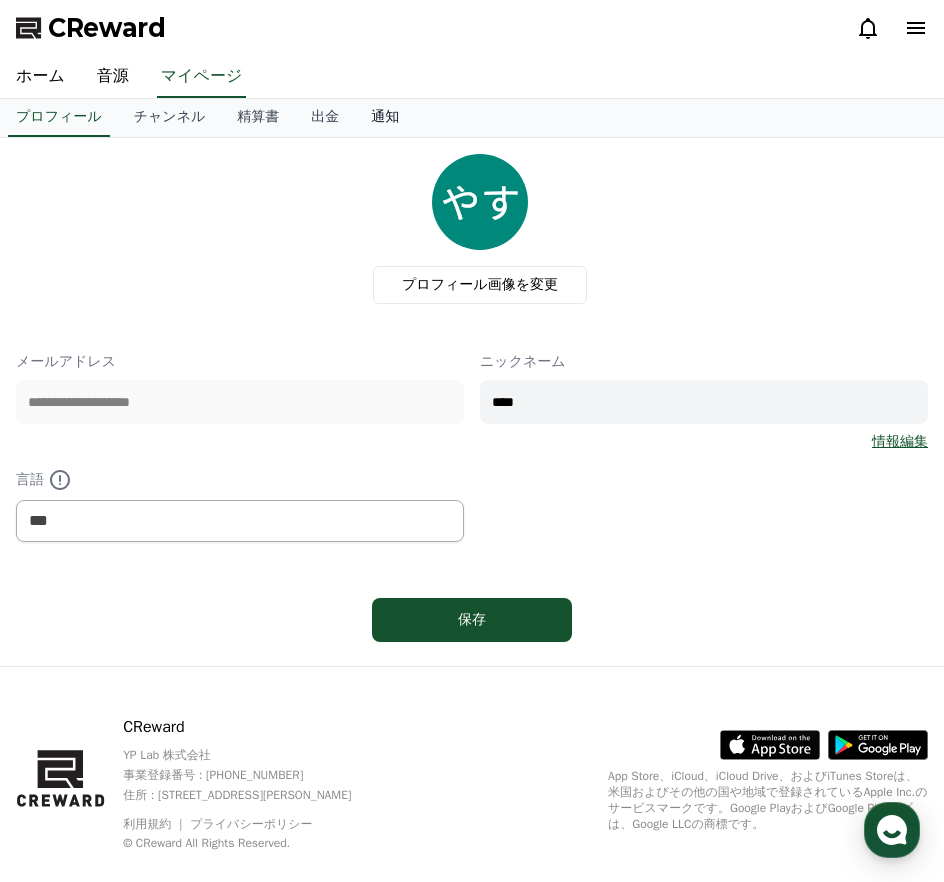 click on "通知" at bounding box center (385, 118) 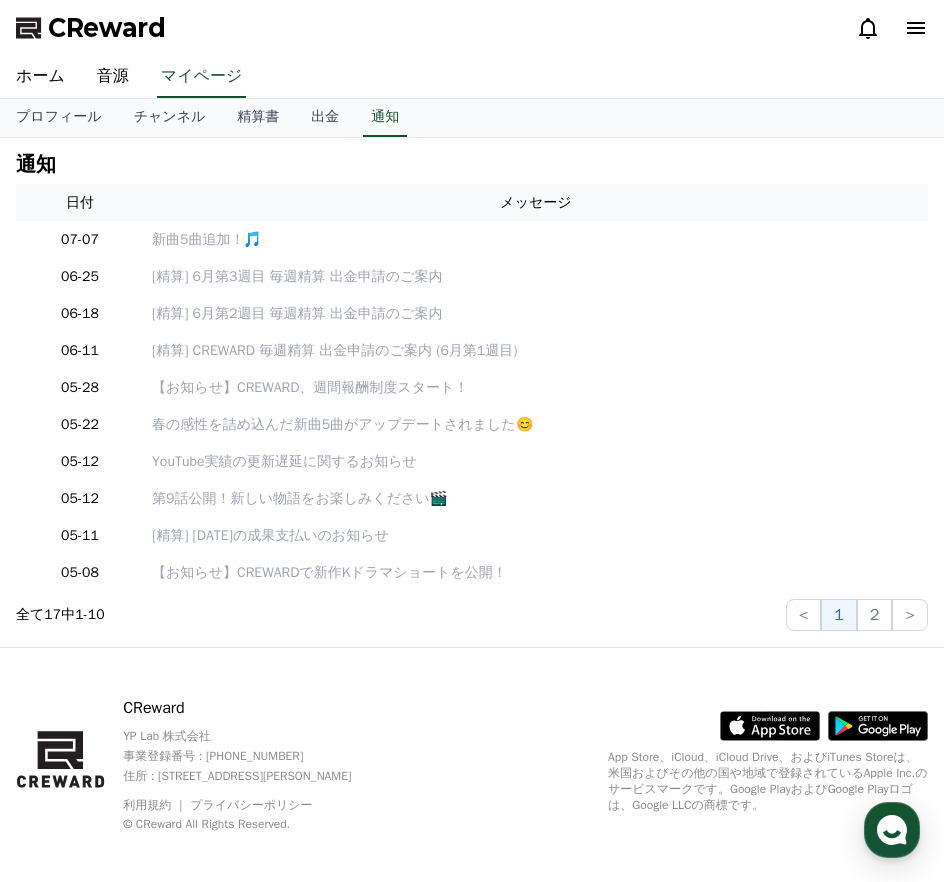 click 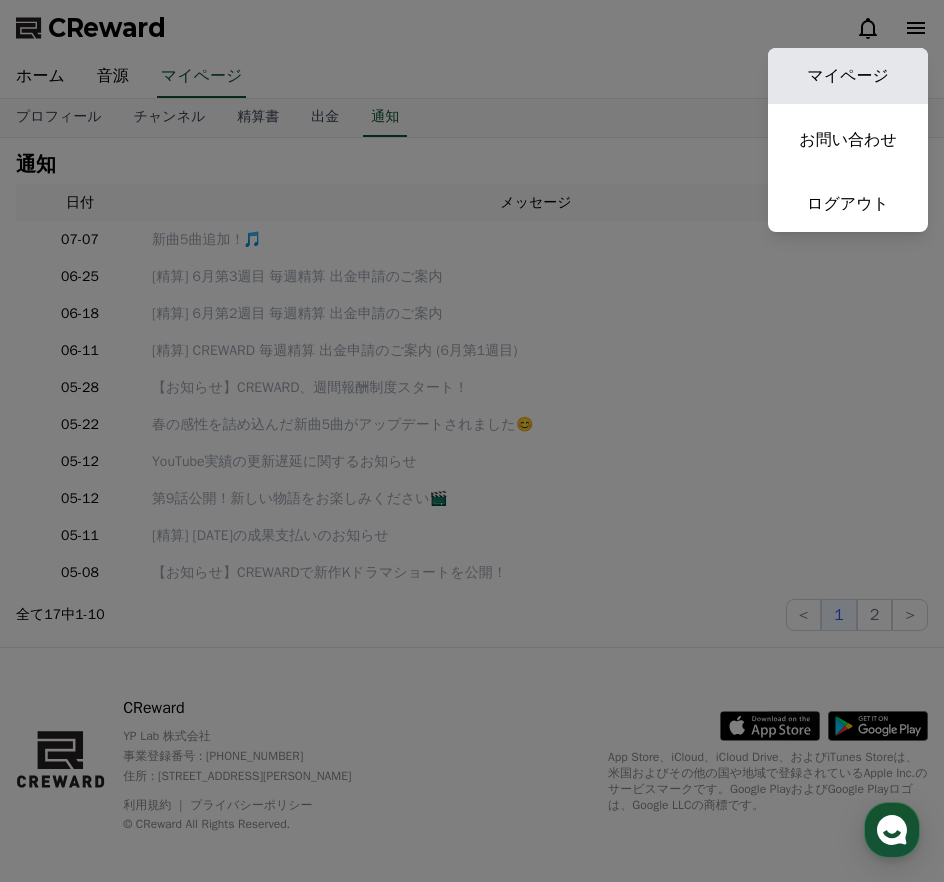 click on "マイページ" at bounding box center [848, 76] 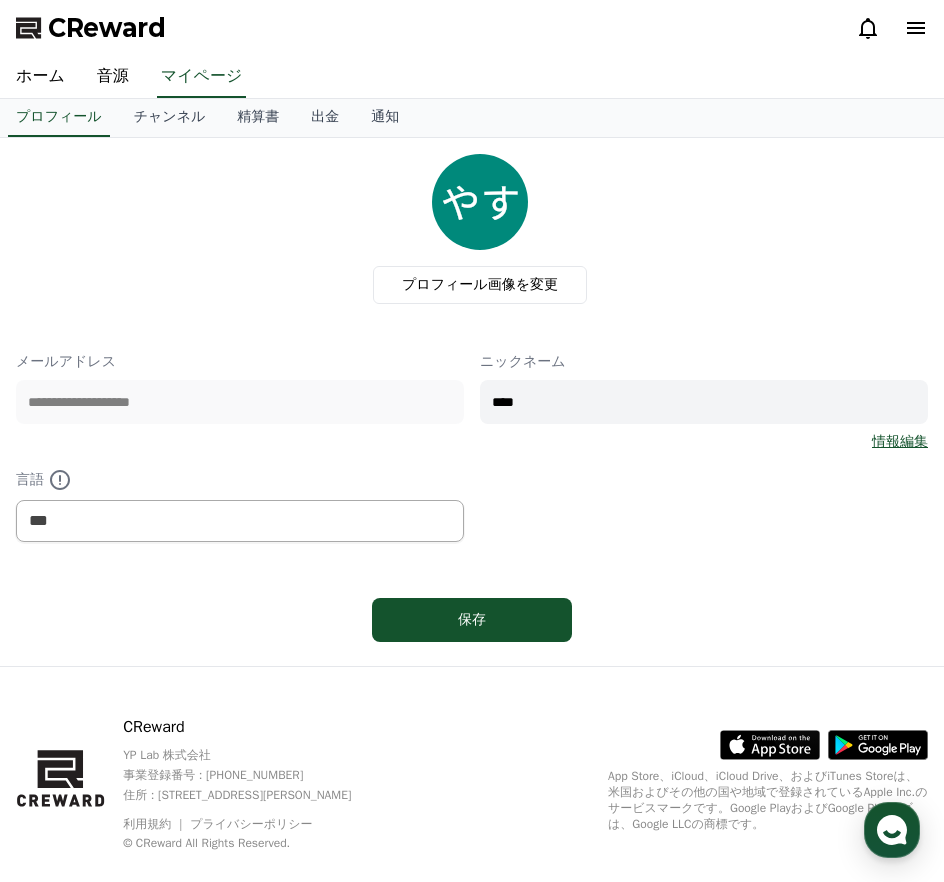 click on "情報編集" at bounding box center [900, 442] 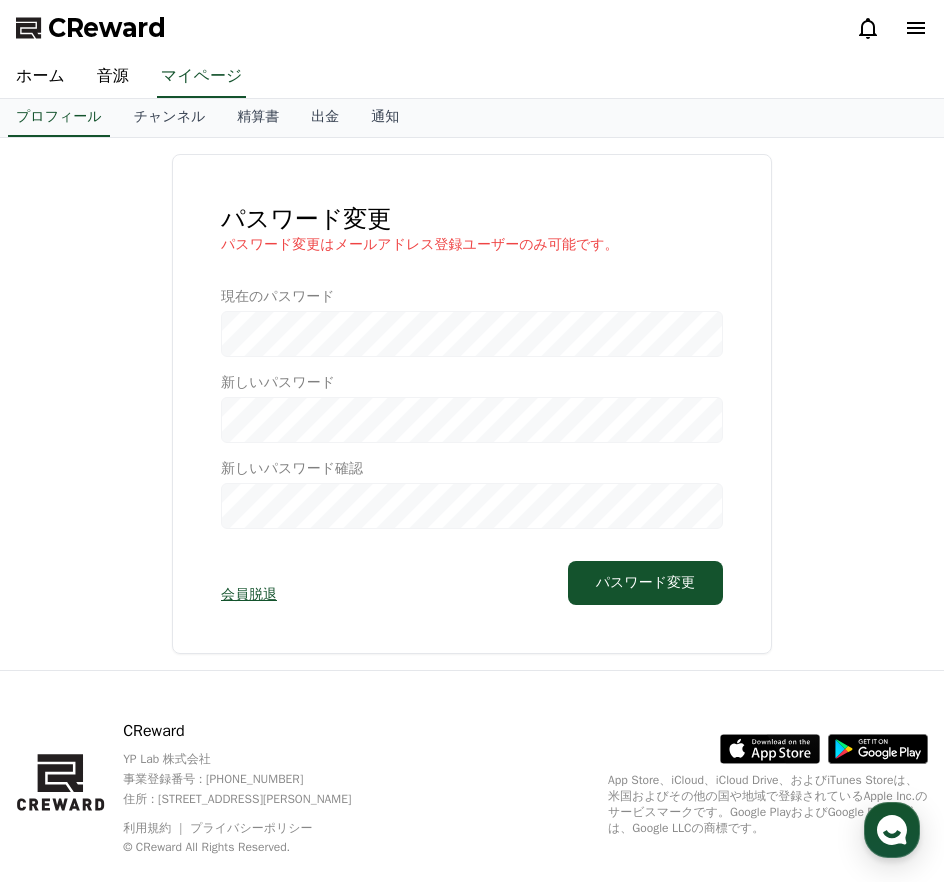 click at bounding box center (472, 408) 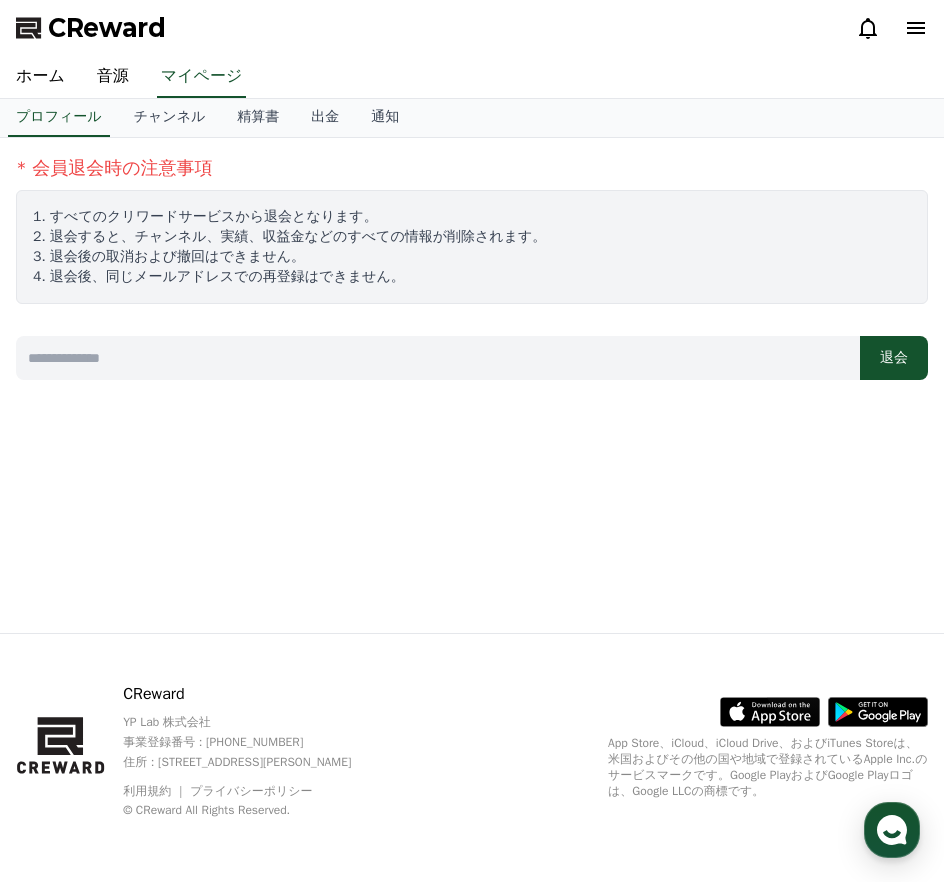 drag, startPoint x: 877, startPoint y: 360, endPoint x: 547, endPoint y: 70, distance: 439.31766 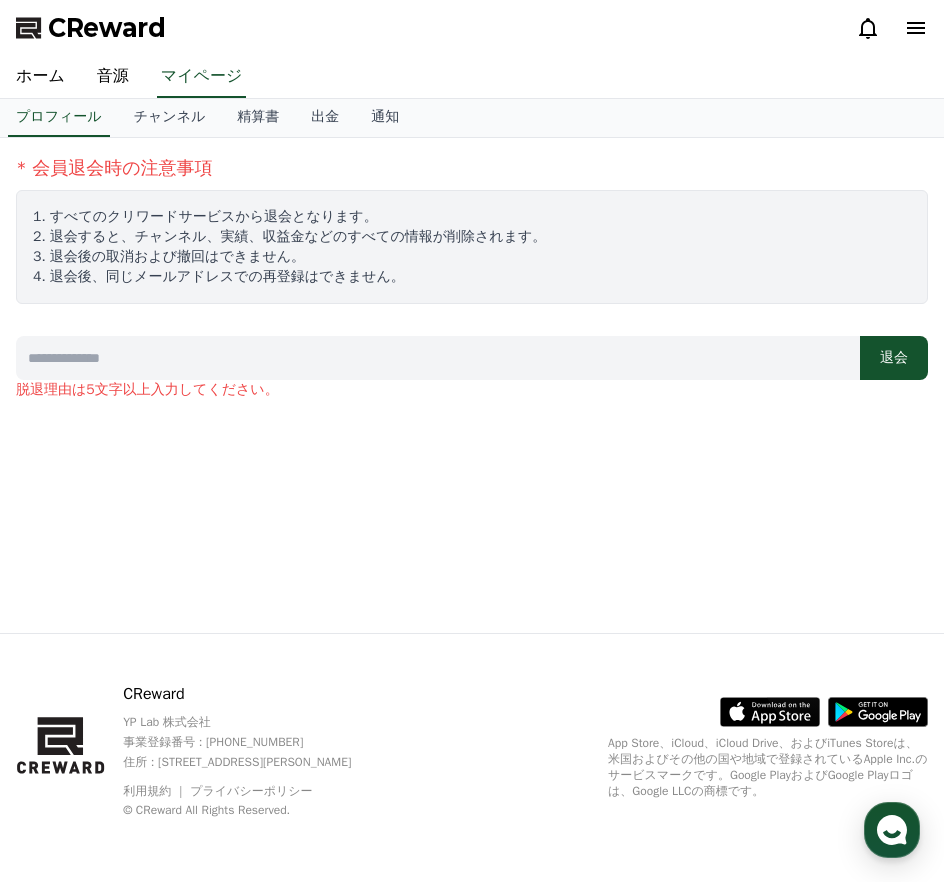click at bounding box center [438, 358] 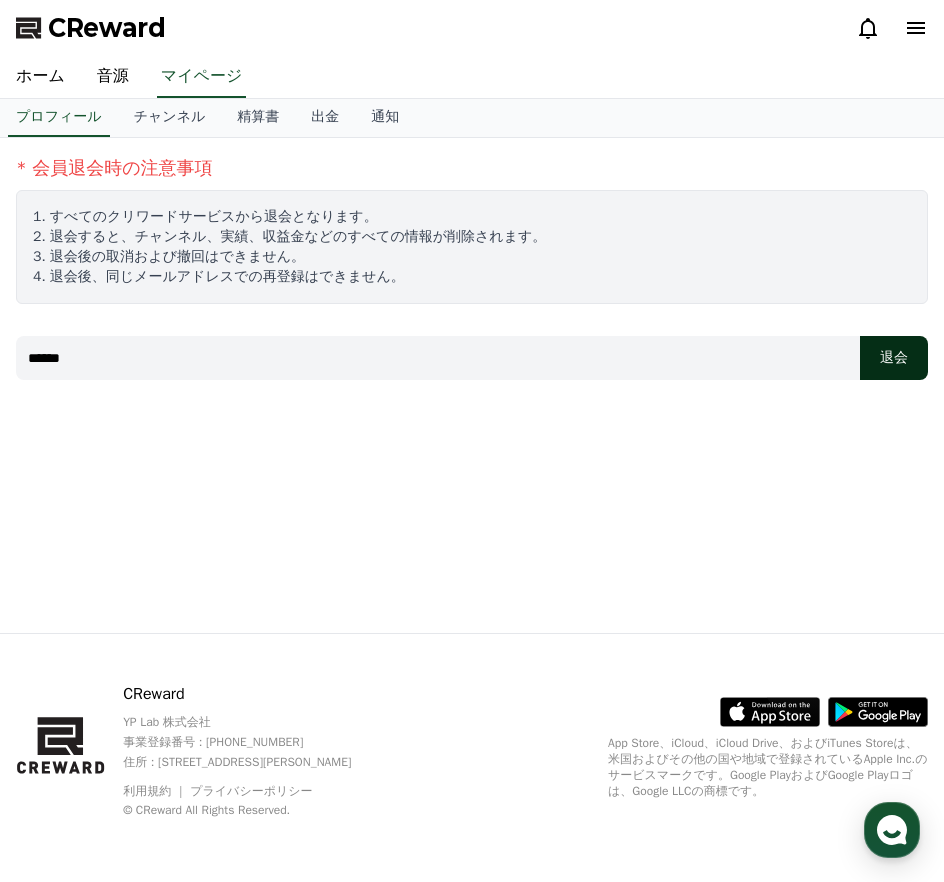 type on "******" 